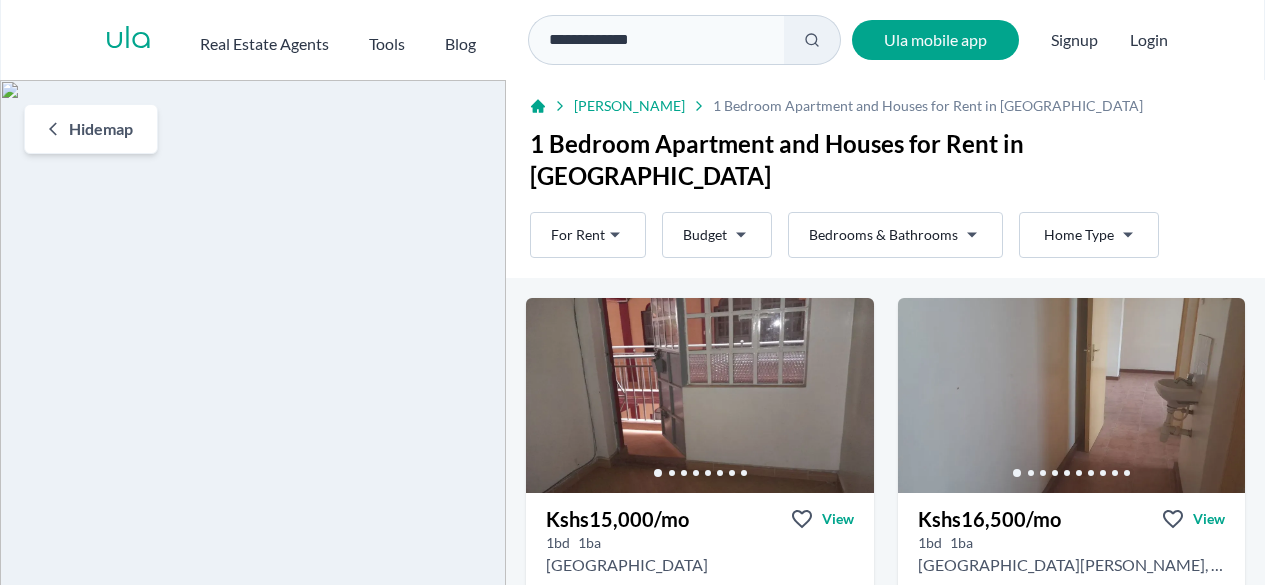 scroll, scrollTop: 0, scrollLeft: 0, axis: both 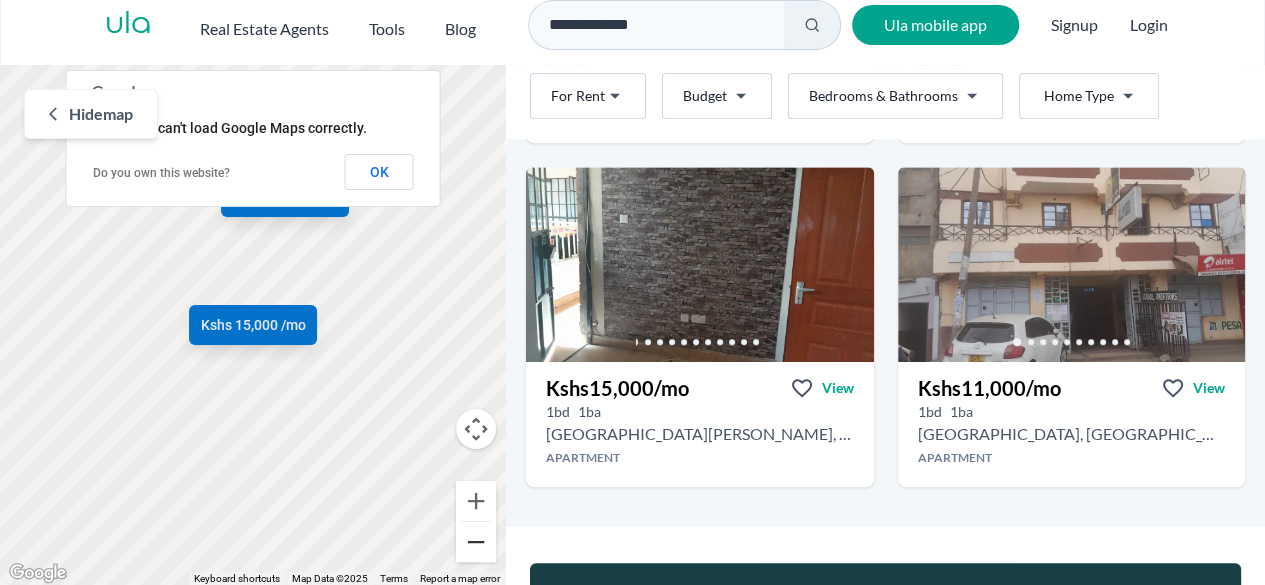 click at bounding box center (476, 542) 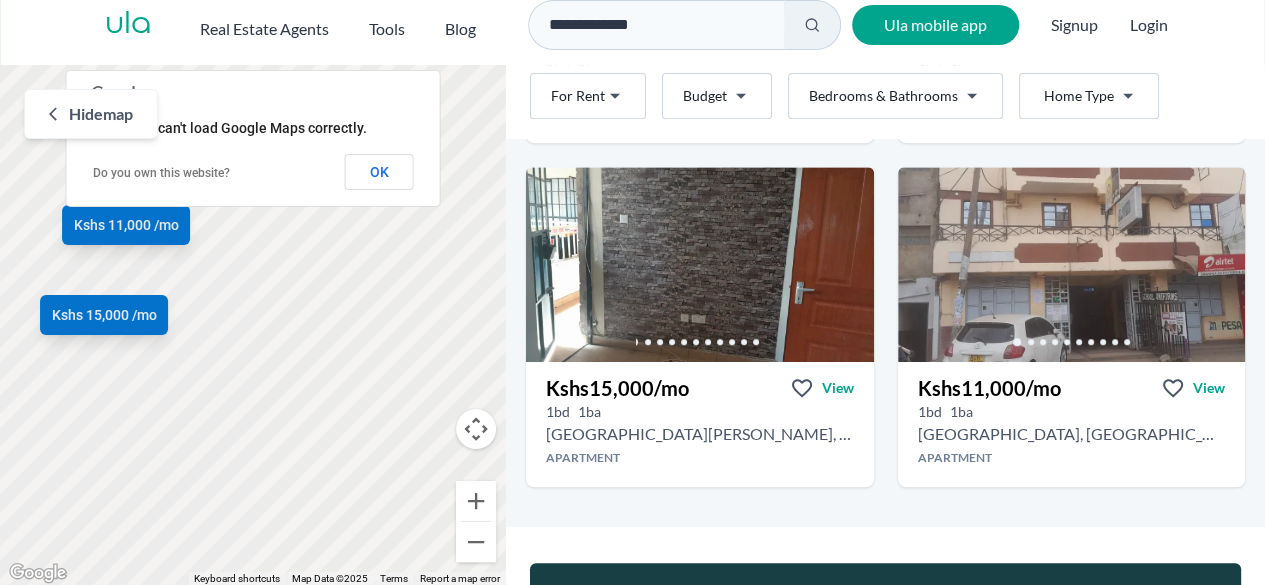 drag, startPoint x: 504, startPoint y: 451, endPoint x: 353, endPoint y: 441, distance: 151.33076 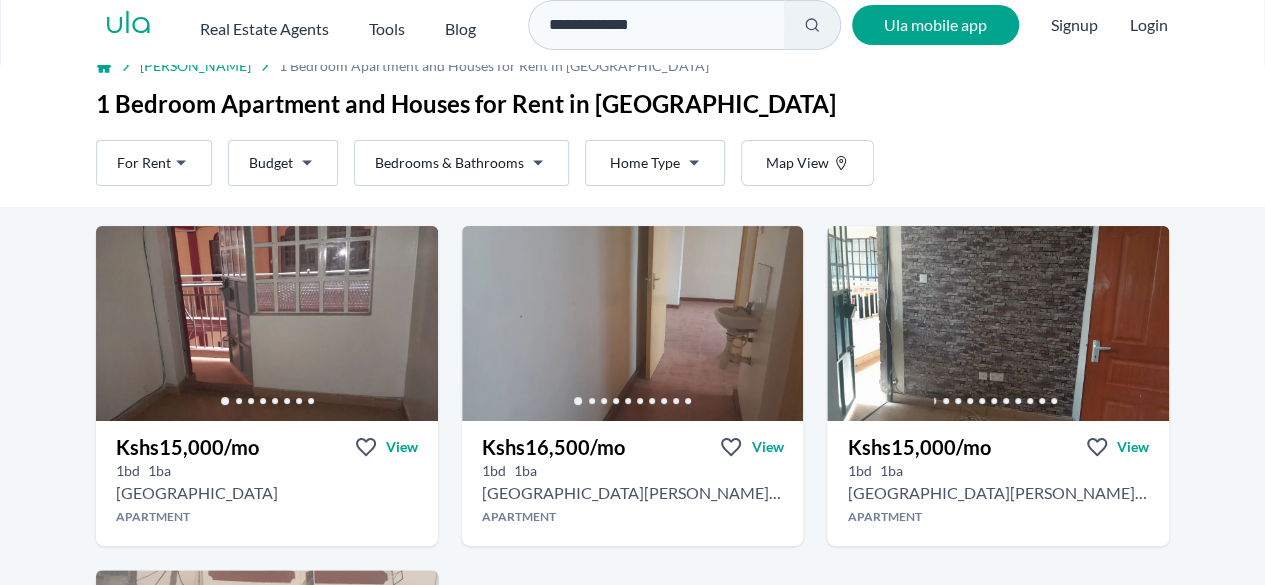 scroll, scrollTop: 0, scrollLeft: 0, axis: both 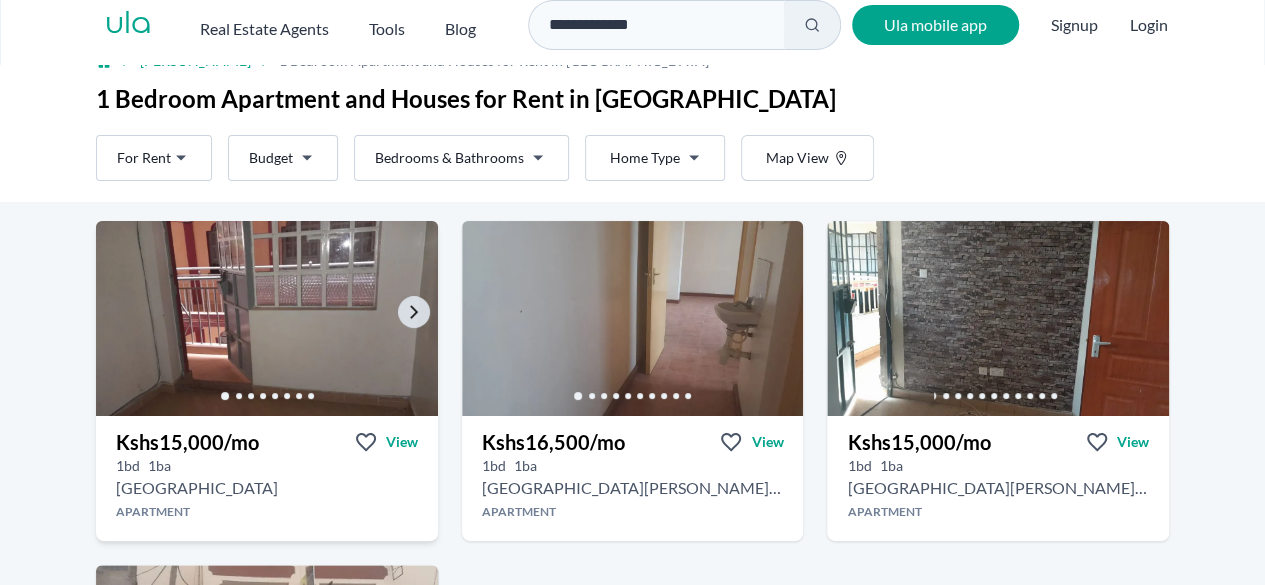 click at bounding box center [266, 318] 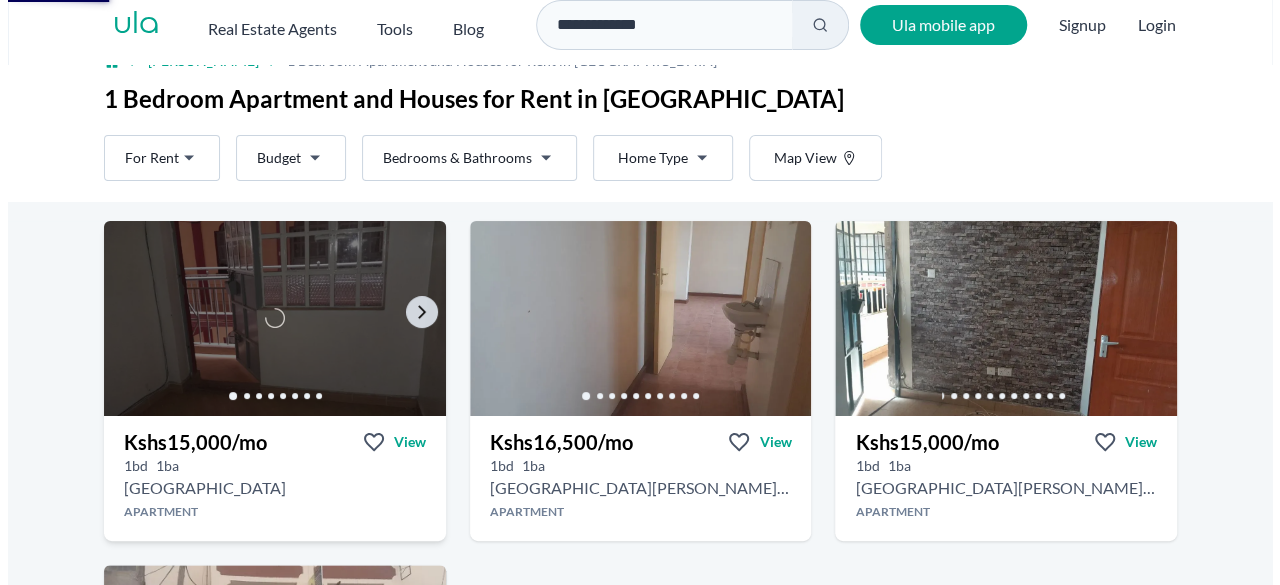 scroll, scrollTop: 0, scrollLeft: 0, axis: both 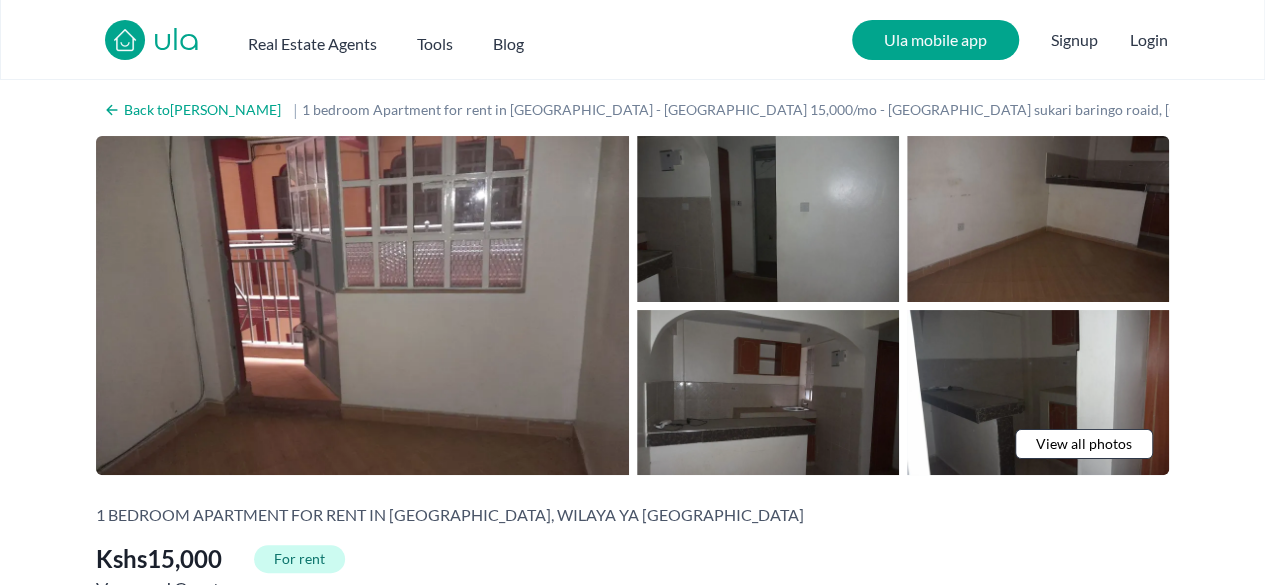 click on "View all photos" at bounding box center [1084, 444] 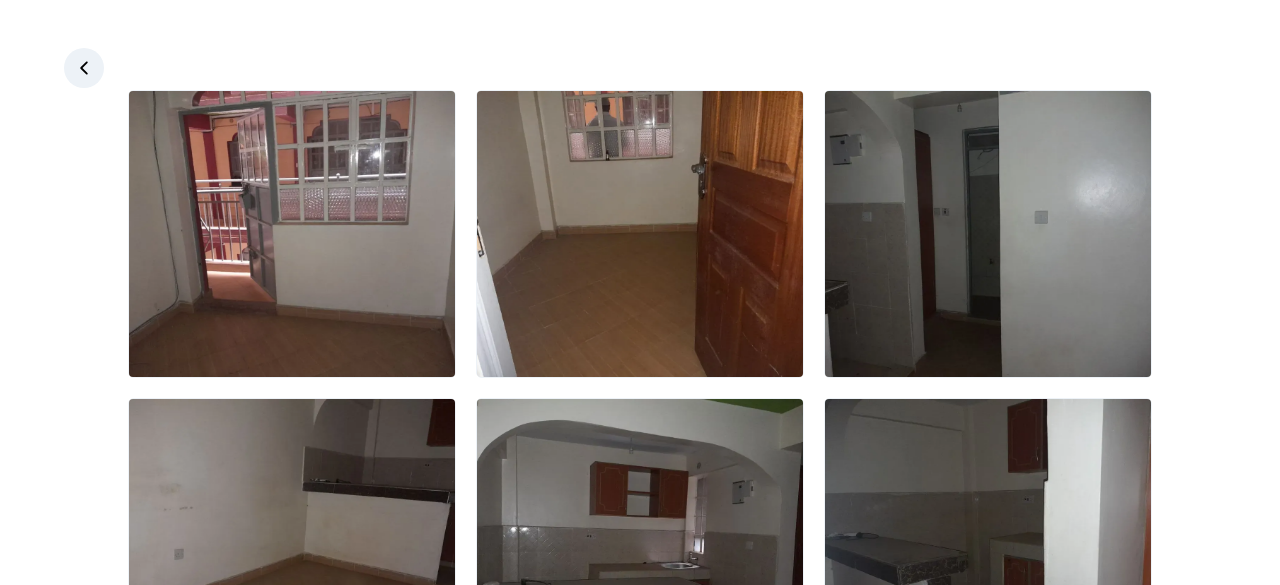 scroll, scrollTop: 0, scrollLeft: 0, axis: both 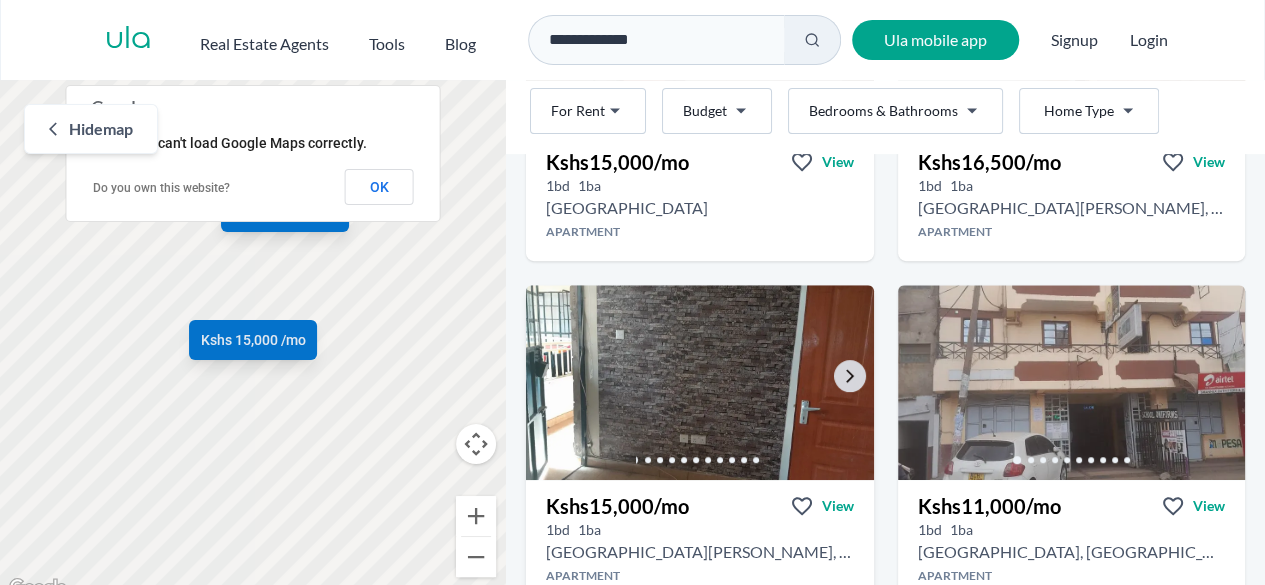 click at bounding box center [699, 382] 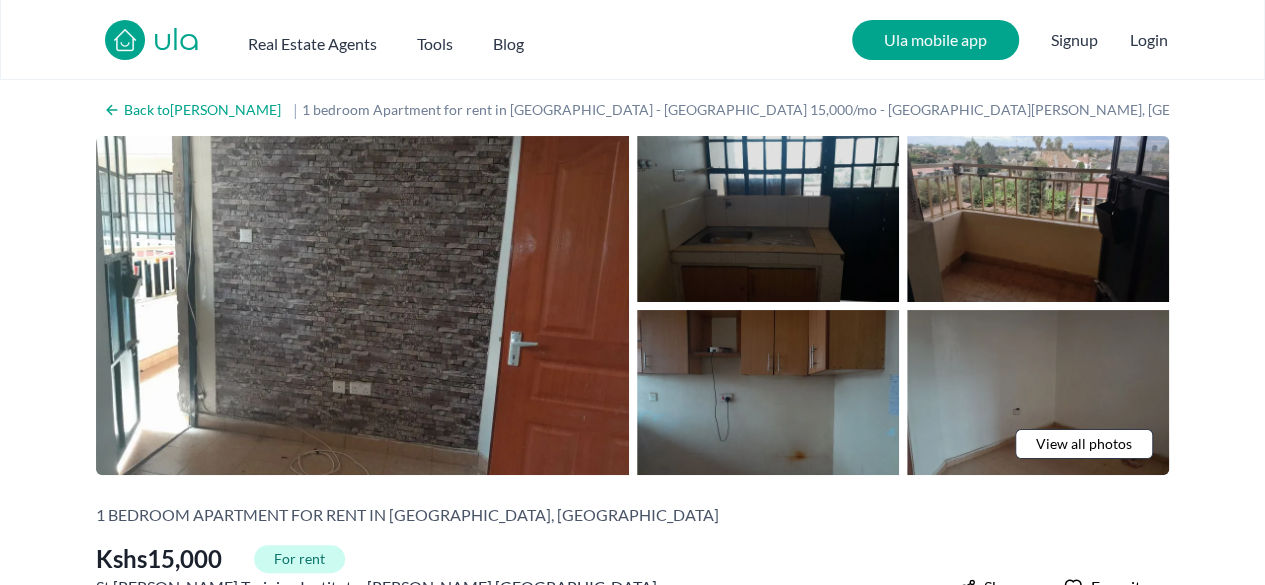 click at bounding box center [768, 219] 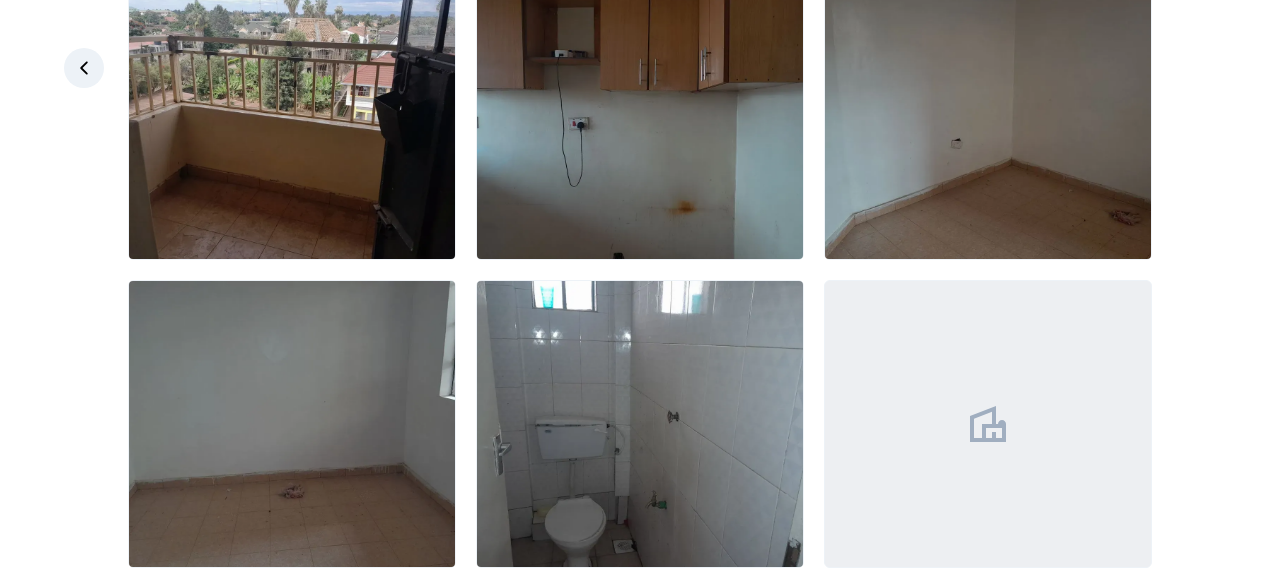 scroll, scrollTop: 443, scrollLeft: 0, axis: vertical 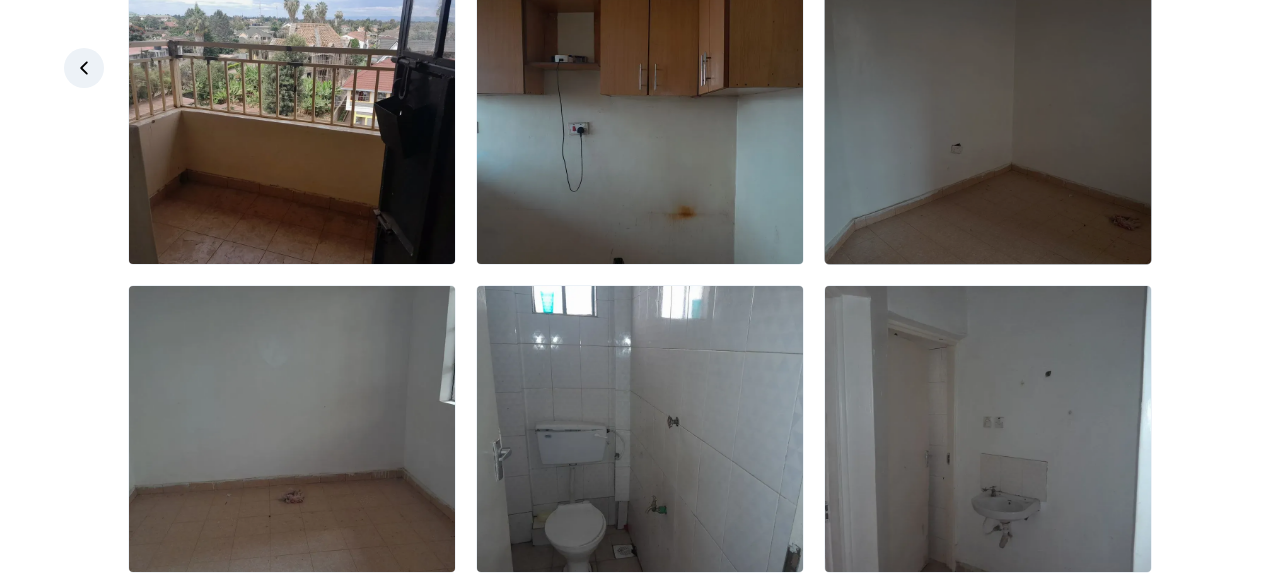 click at bounding box center [988, 121] 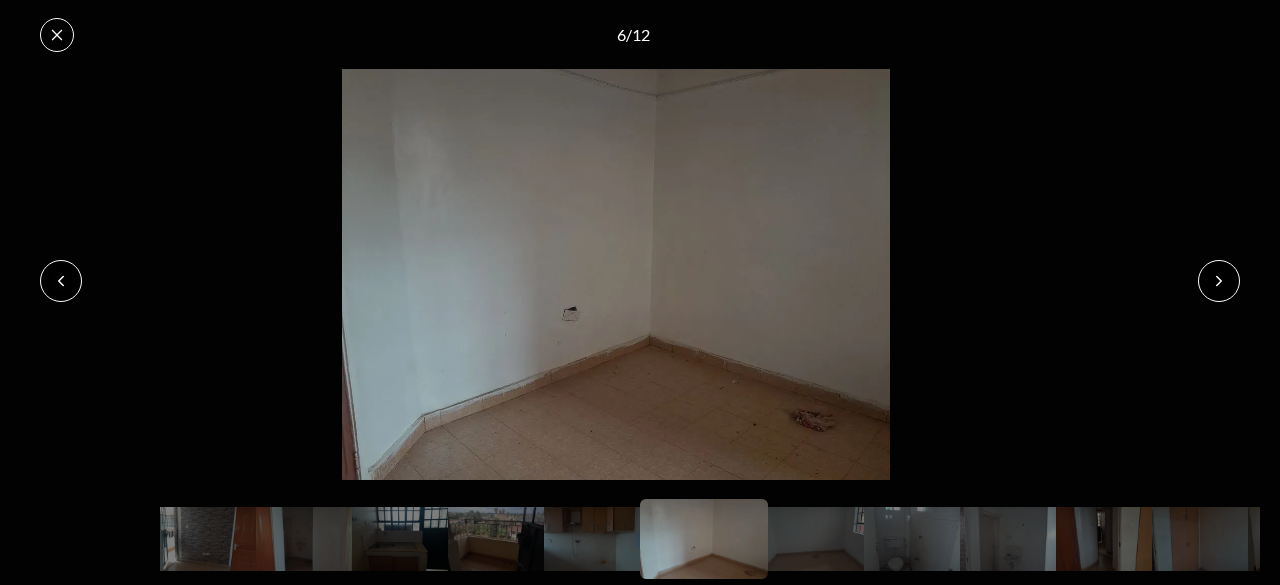 click 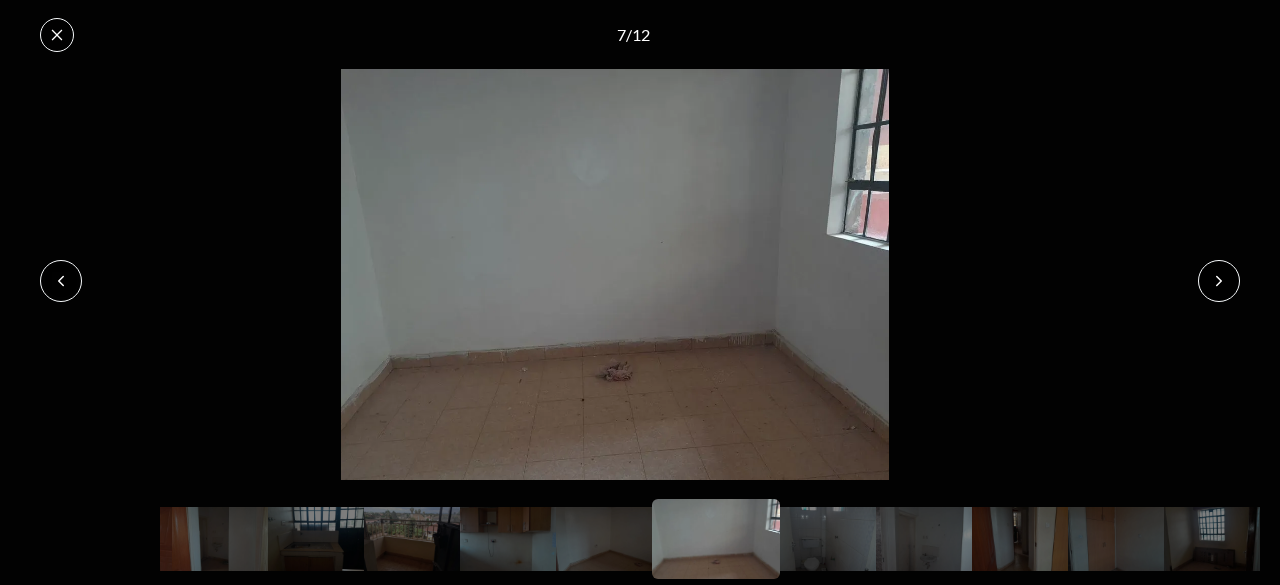 click 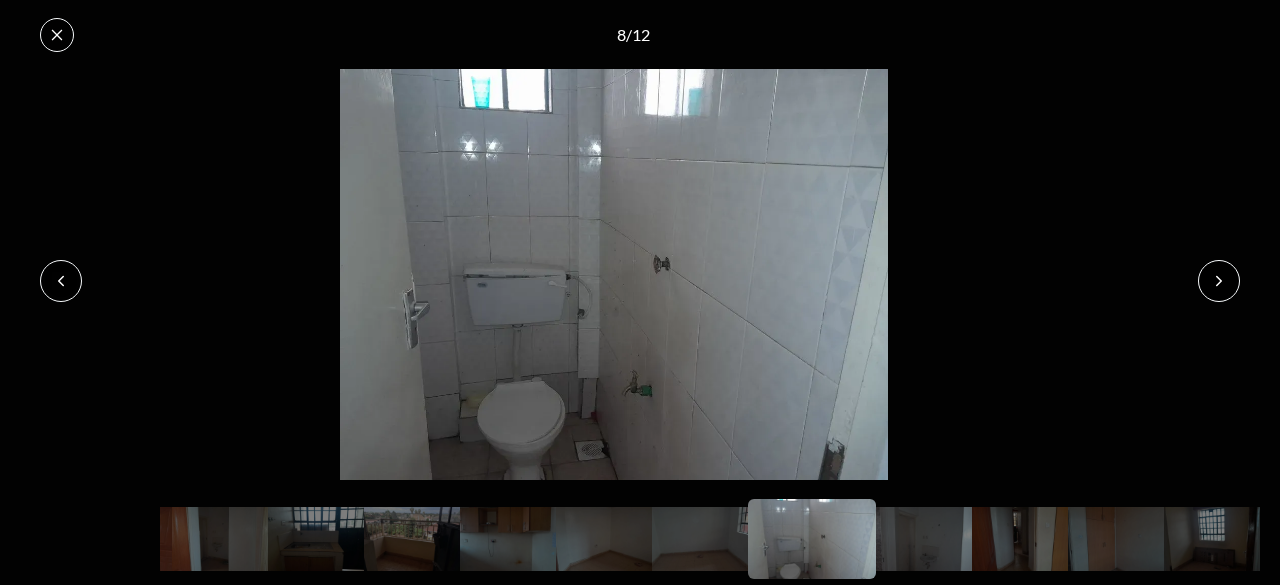 click 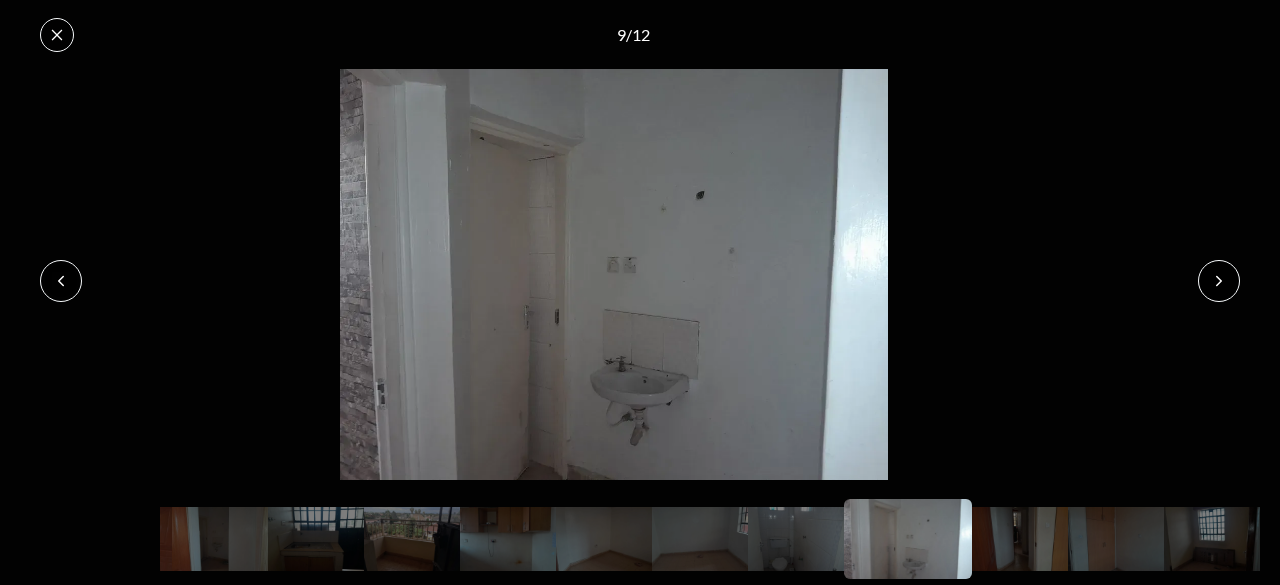 click 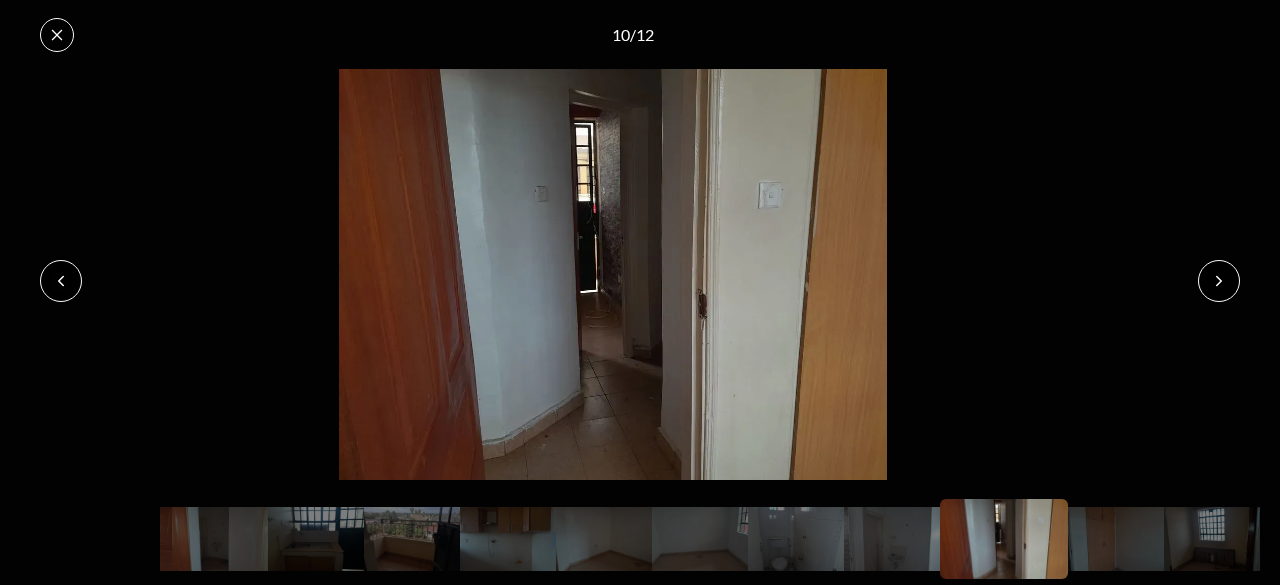 click 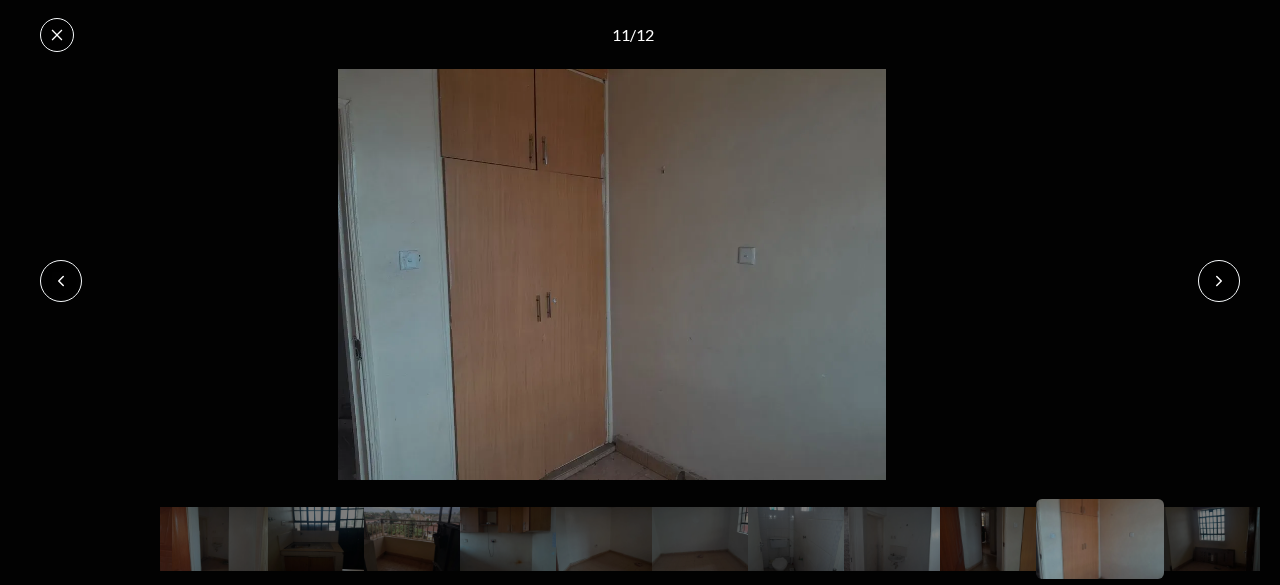 click 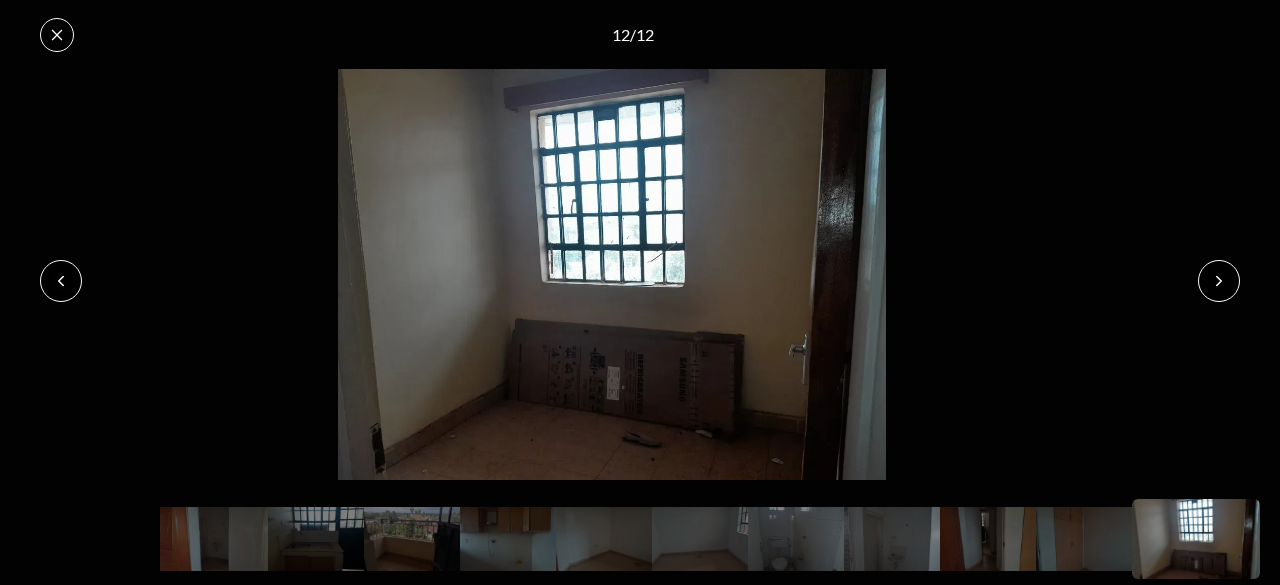click 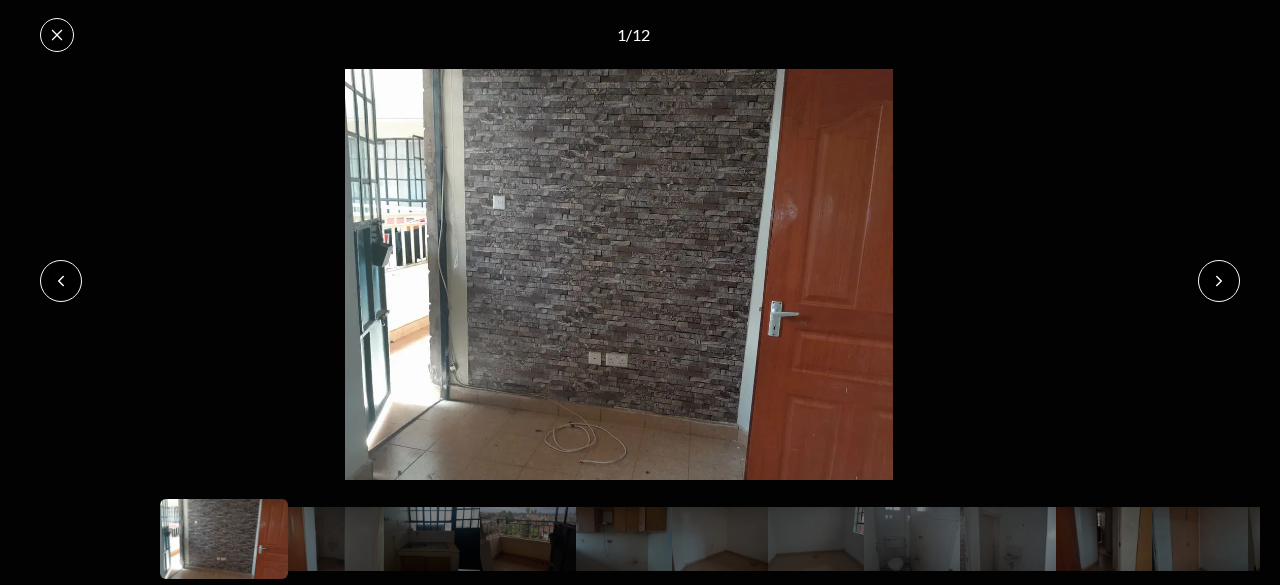 click 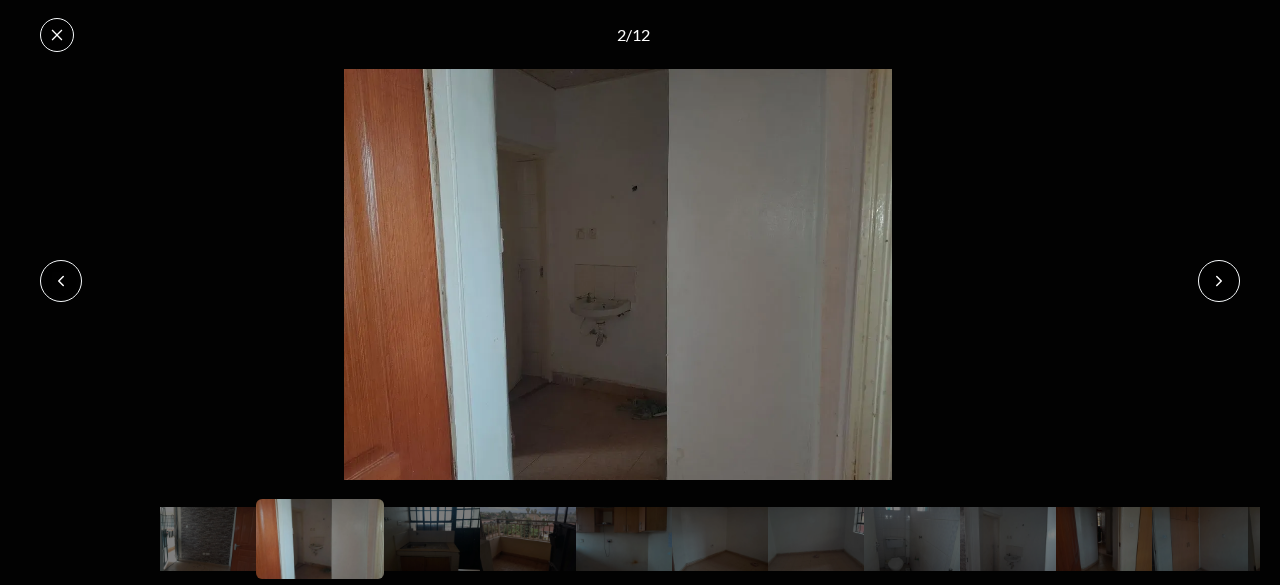 click 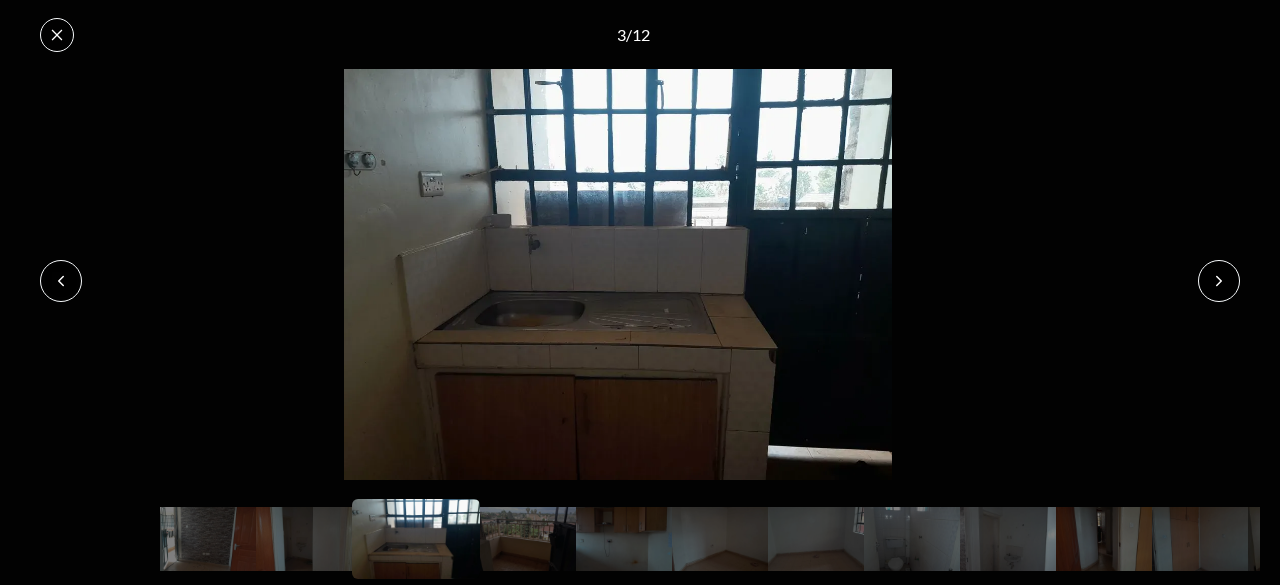 click 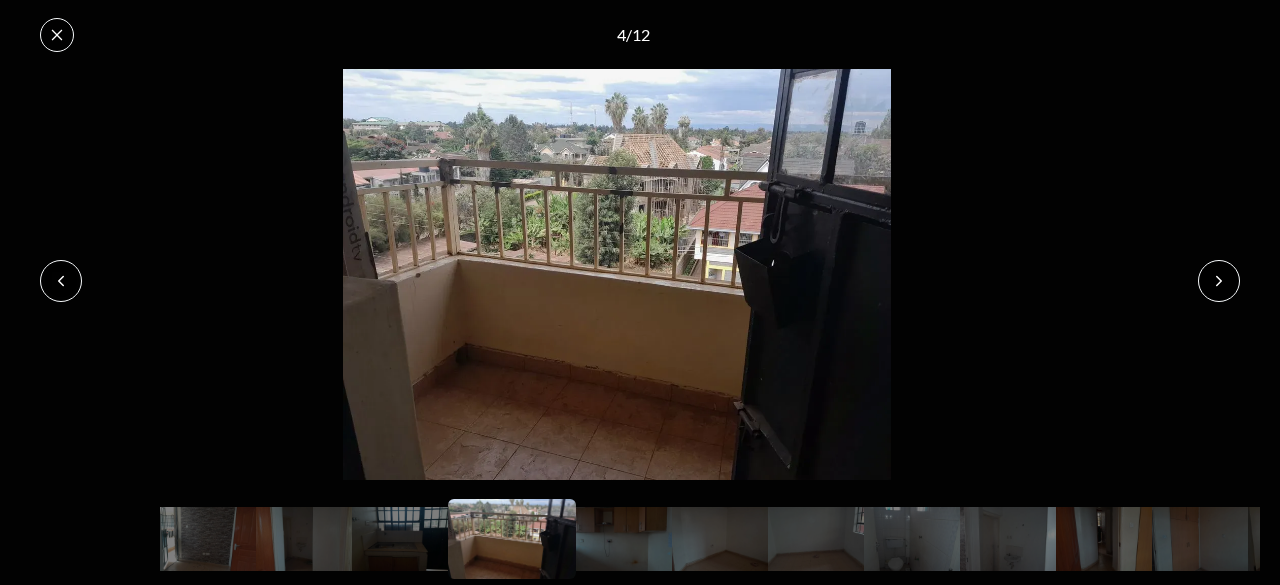 click 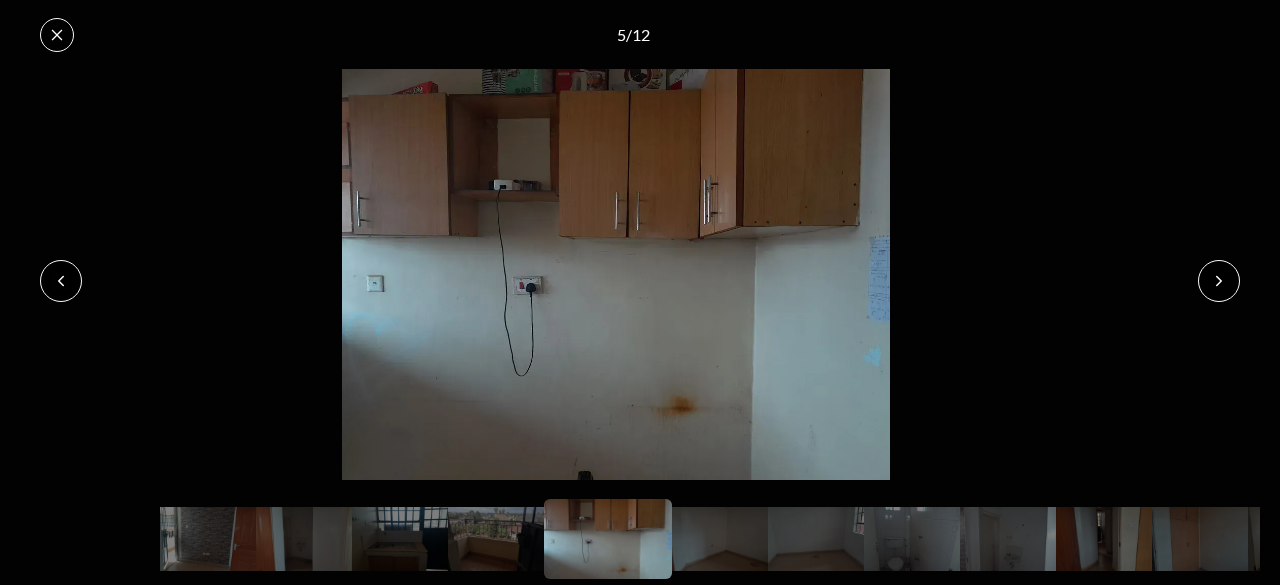 click 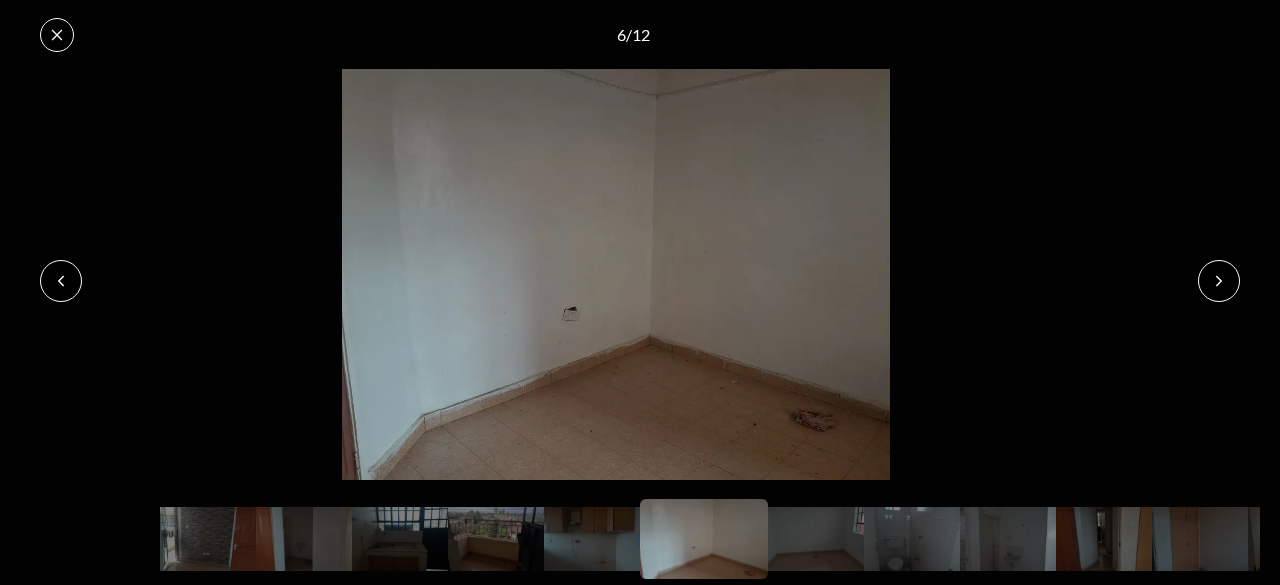 click 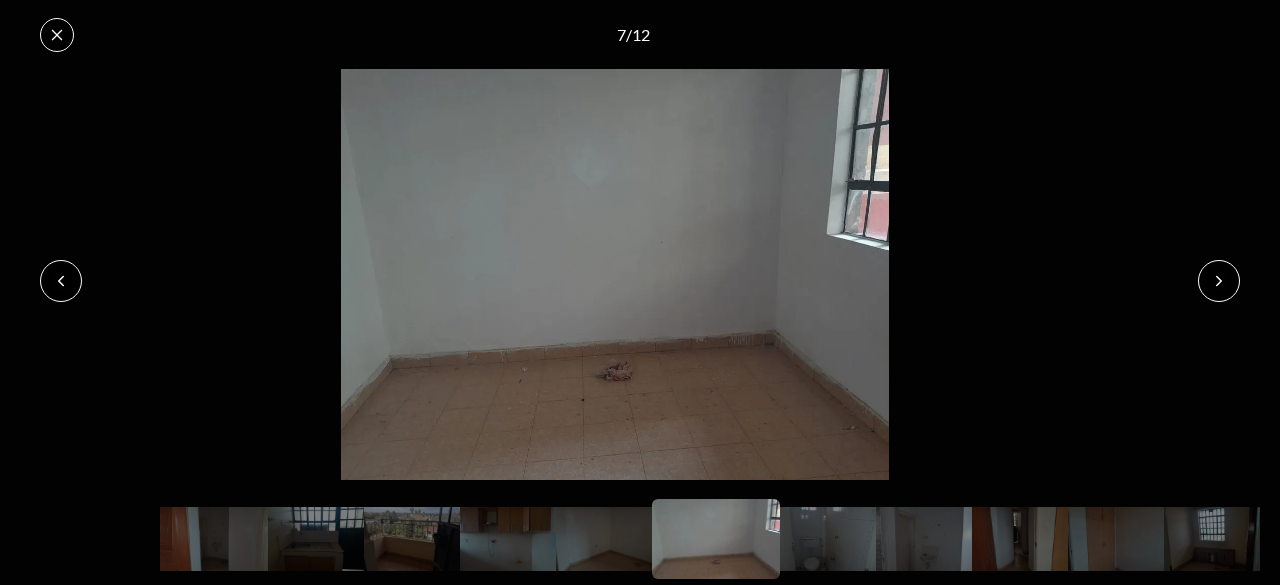 click at bounding box center [57, 35] 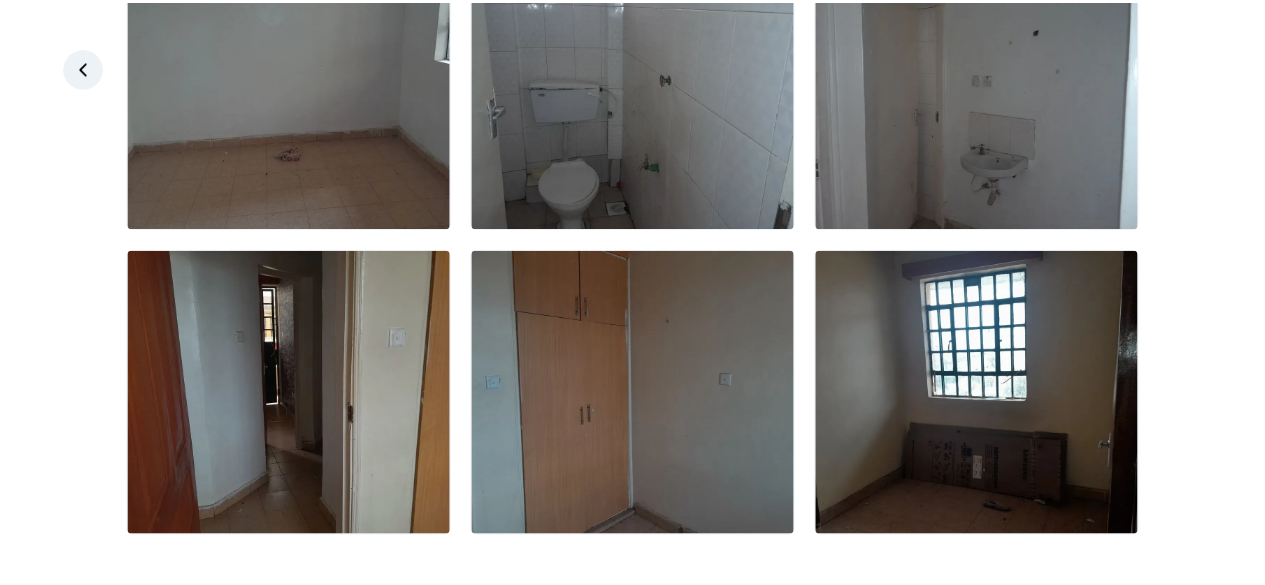 scroll, scrollTop: 443, scrollLeft: 0, axis: vertical 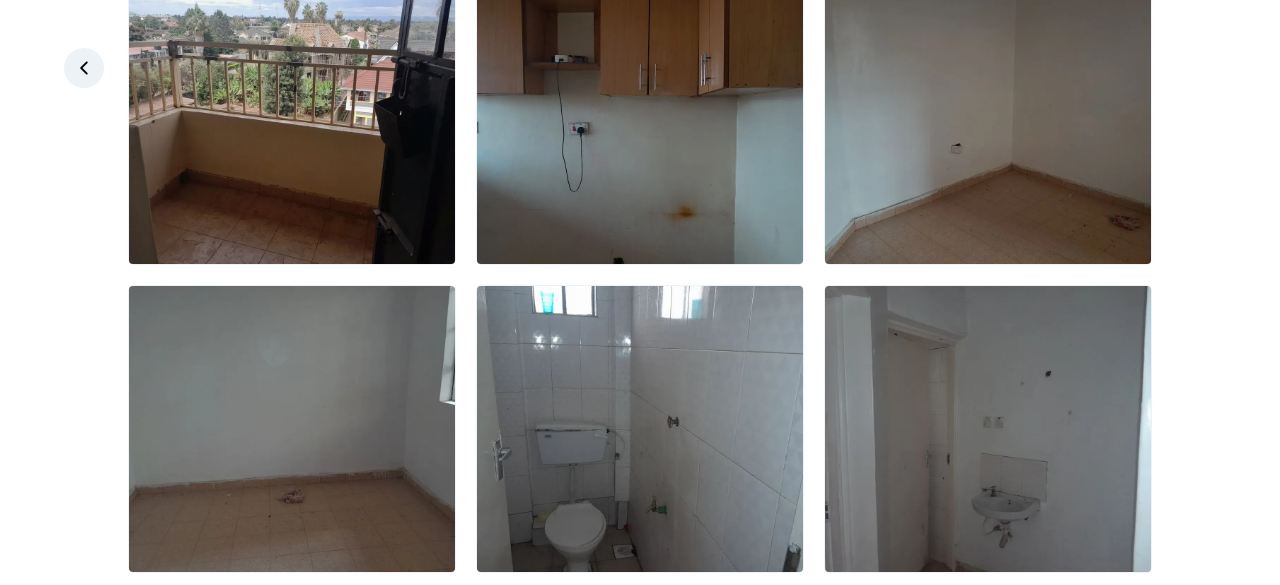 click at bounding box center [84, 68] 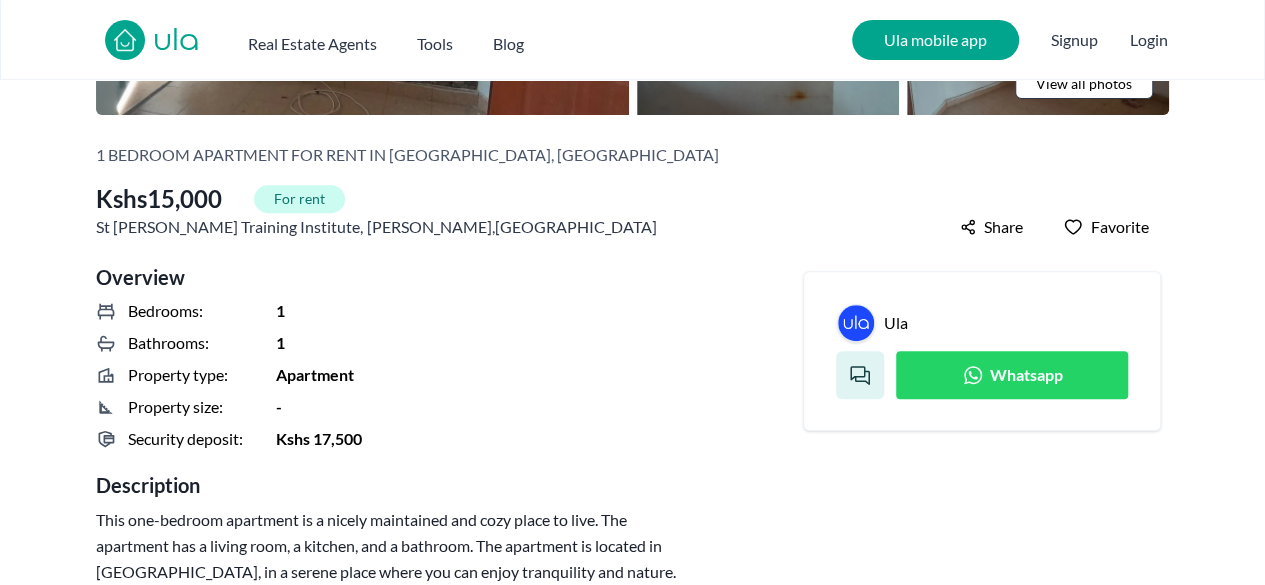 scroll, scrollTop: 364, scrollLeft: 0, axis: vertical 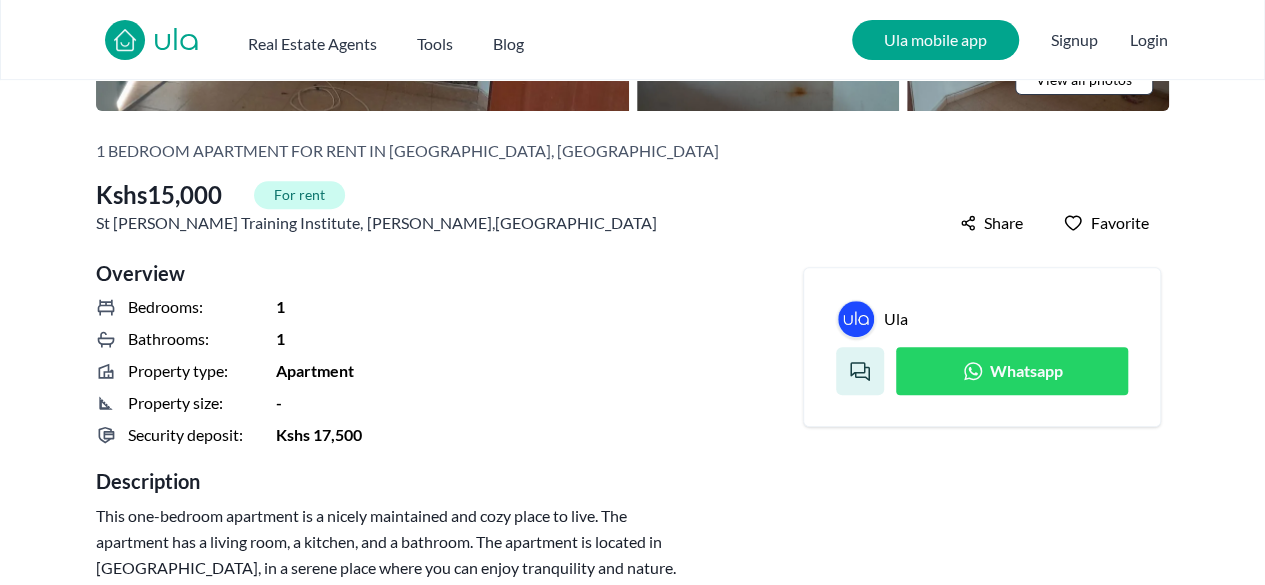 click 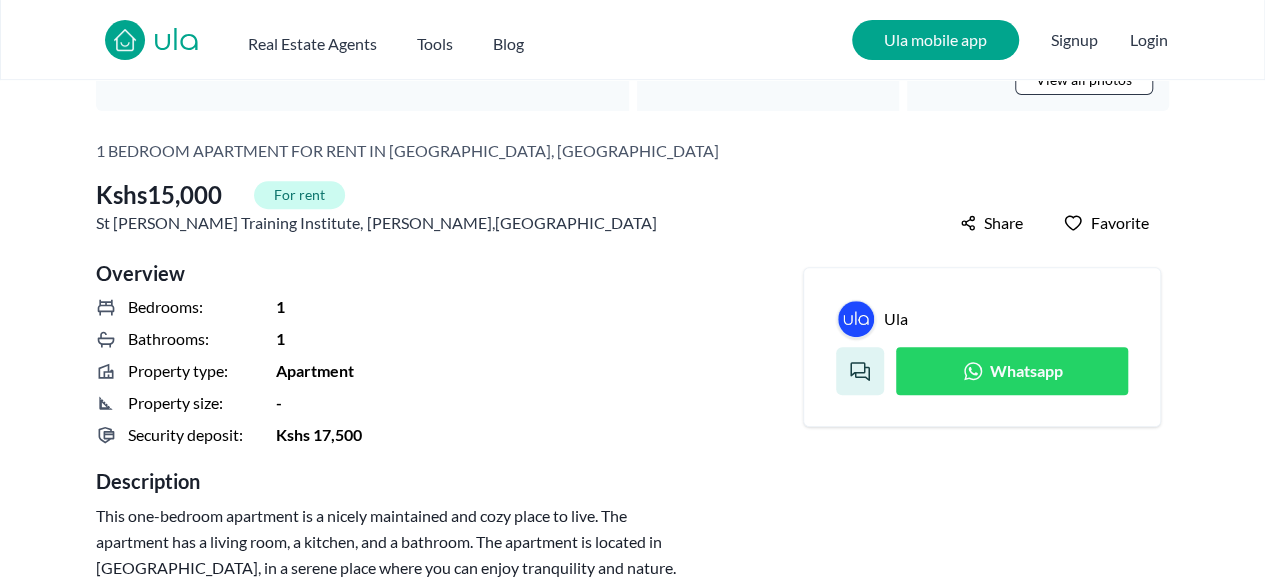 scroll, scrollTop: 364, scrollLeft: 0, axis: vertical 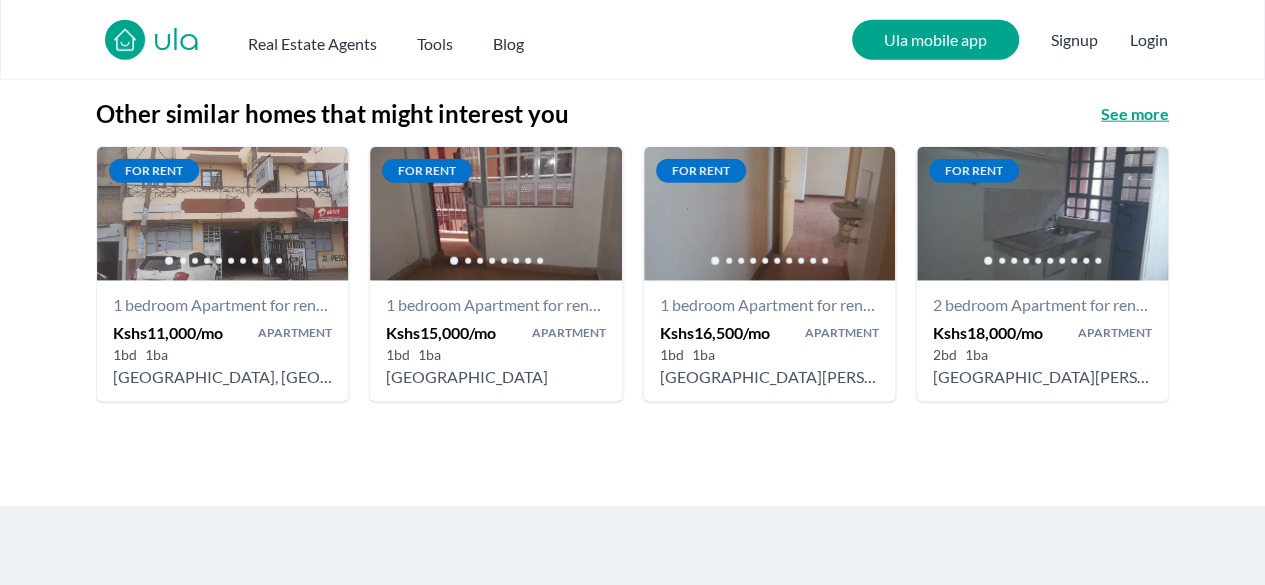 click on "See more" at bounding box center (1135, 114) 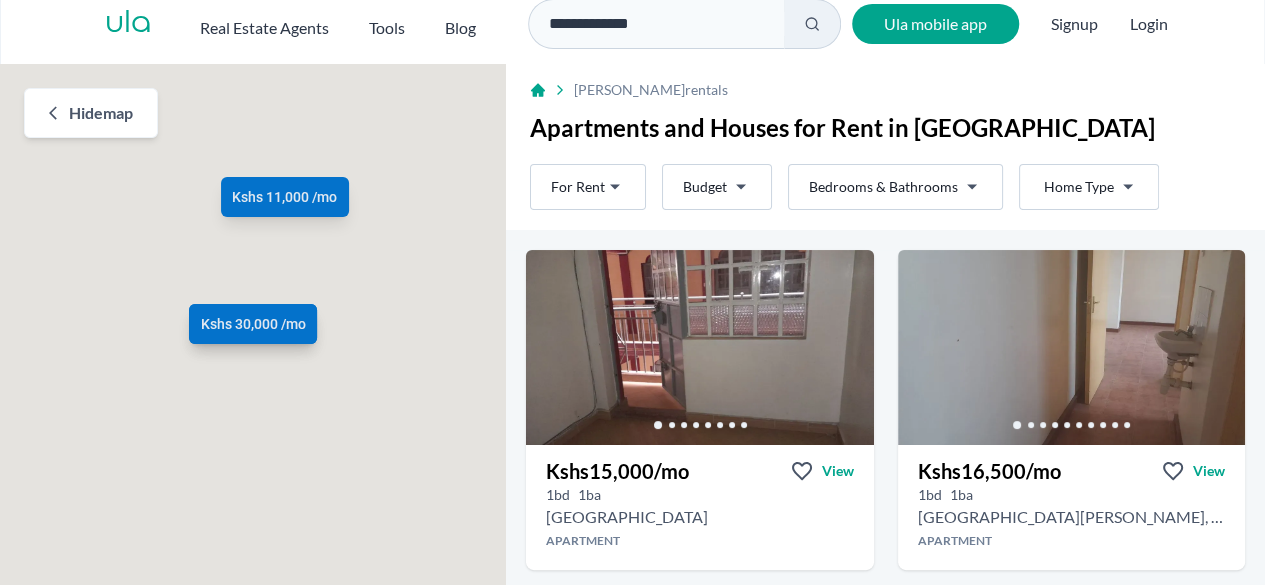 scroll, scrollTop: 0, scrollLeft: 0, axis: both 